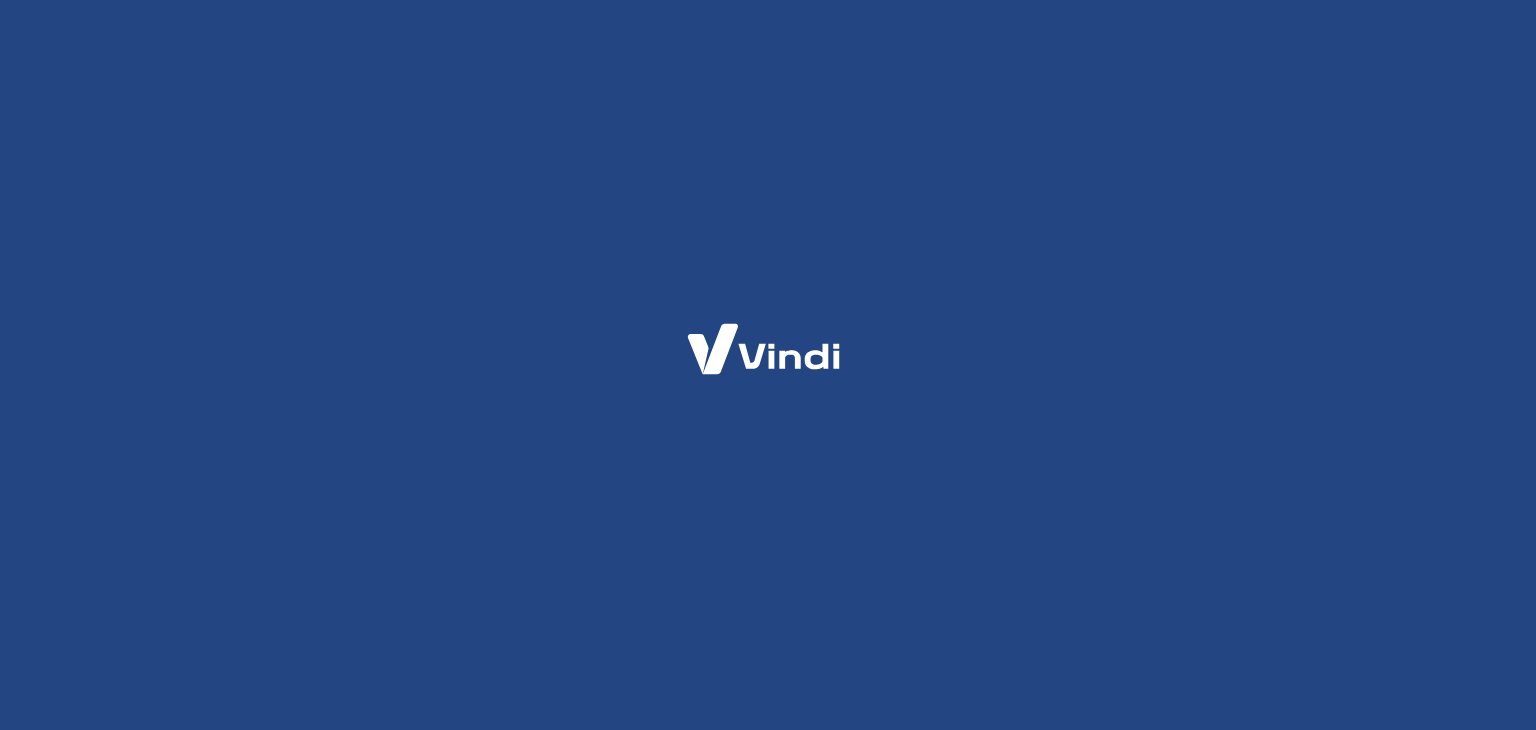 scroll, scrollTop: 0, scrollLeft: 0, axis: both 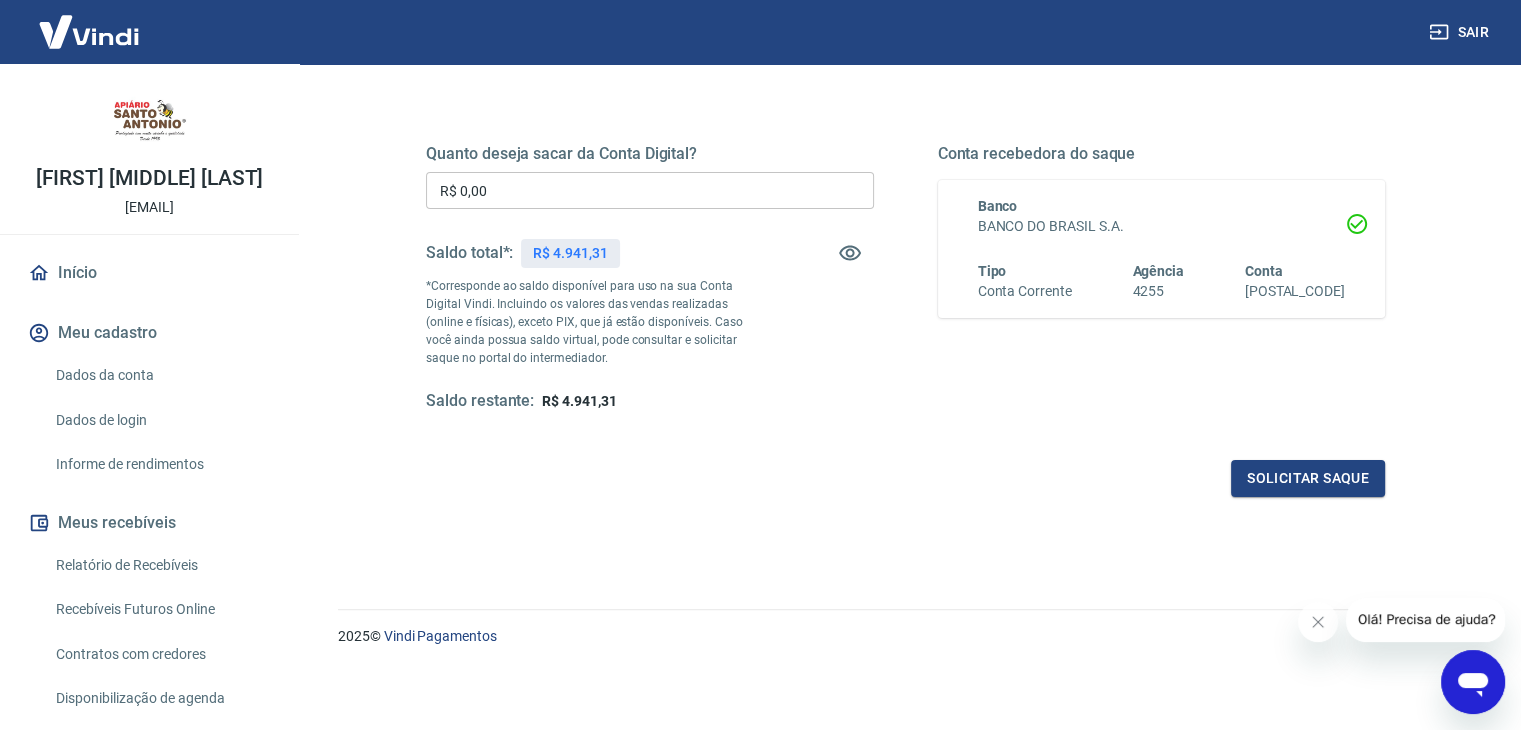 click on "Início" at bounding box center (149, 273) 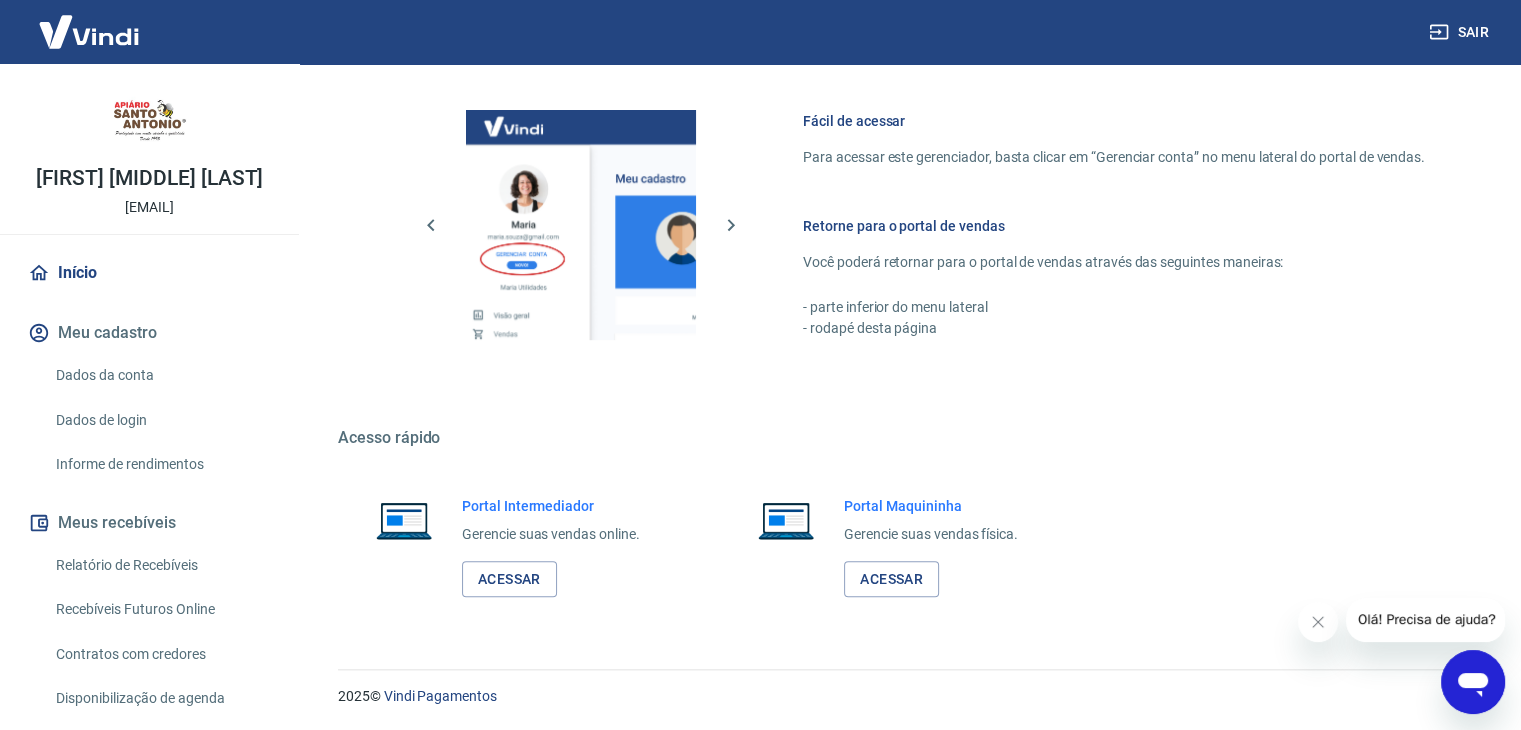 scroll, scrollTop: 848, scrollLeft: 0, axis: vertical 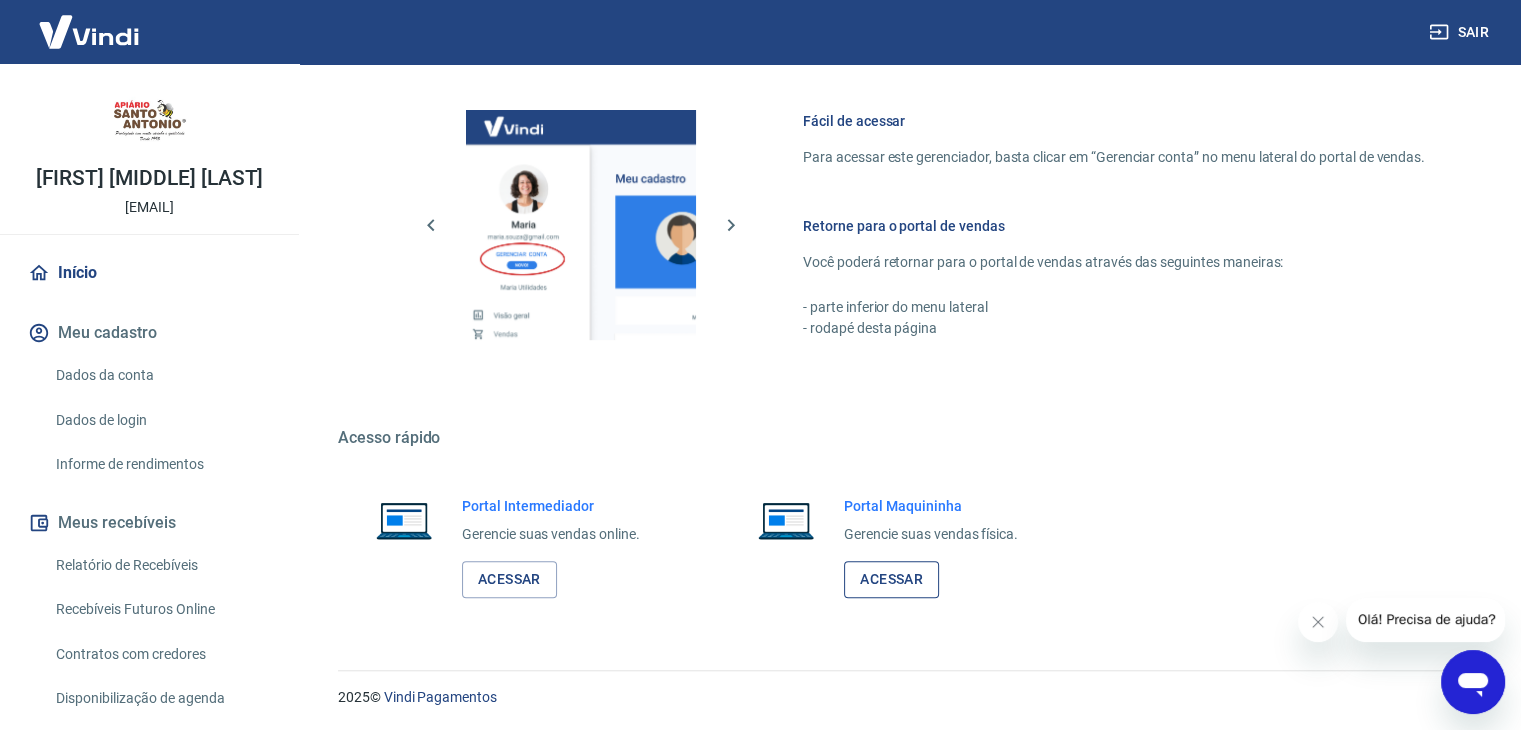 click on "Acessar" at bounding box center (891, 579) 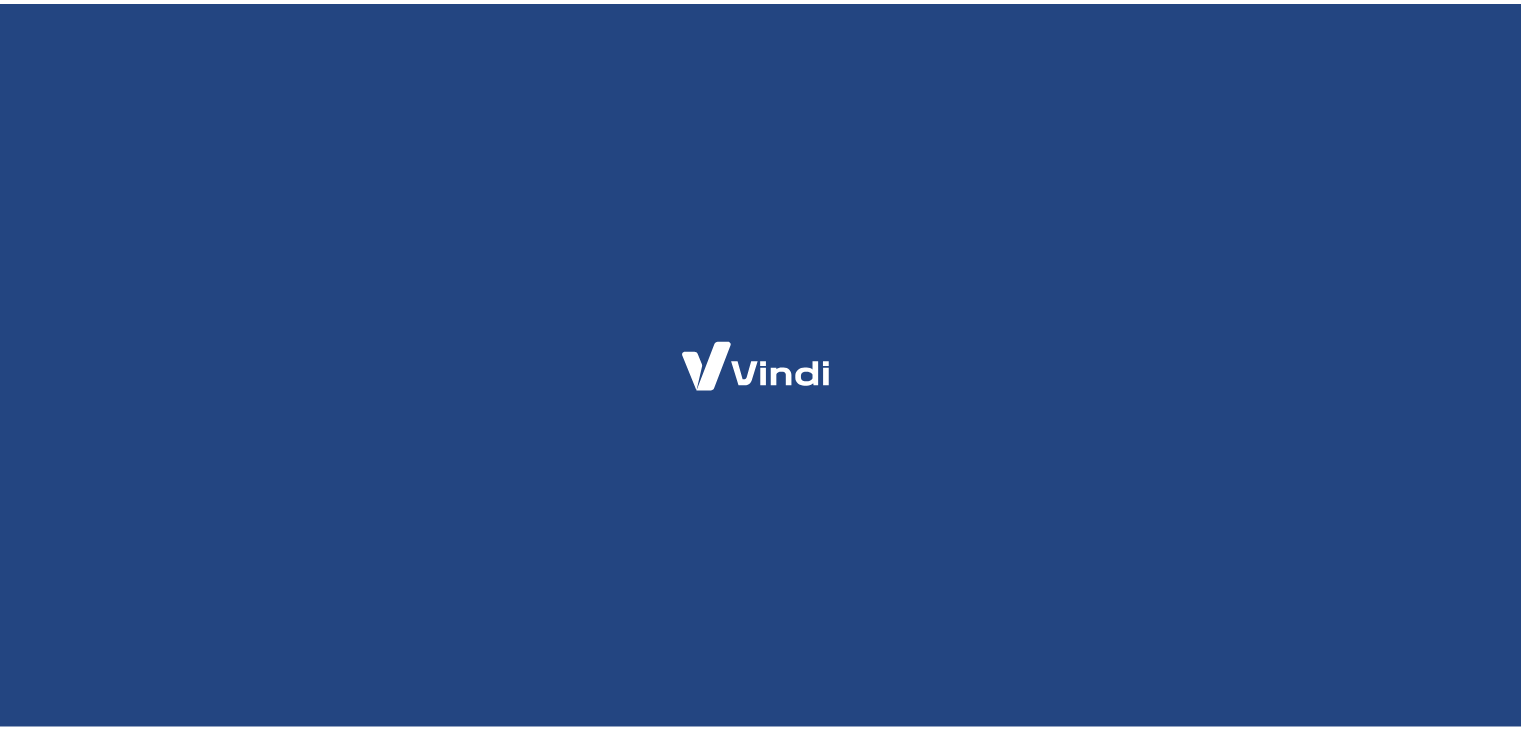 scroll, scrollTop: 0, scrollLeft: 0, axis: both 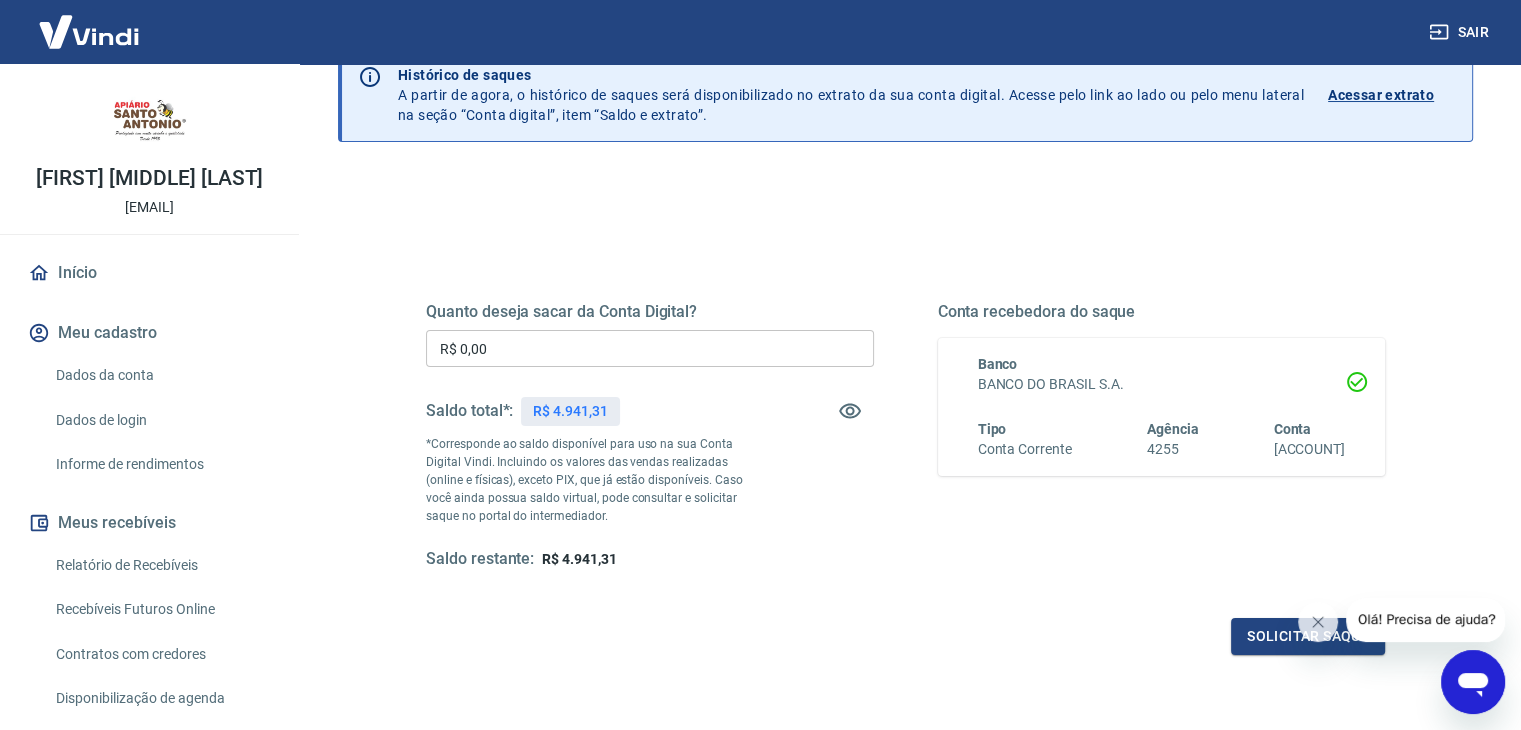 click on "Quanto deseja sacar da Conta Digital? R$ 0,00 ​ Saldo total*: R$ 4.941,31 *Corresponde ao saldo disponível para uso na sua Conta Digital Vindi. Incluindo os valores das vendas realizadas (online e físicas), exceto PIX, que já estão disponíveis. Caso você ainda possua saldo virtual, pode consultar e solicitar saque no portal do intermediador. Saldo restante: R$ 4.941,31 Conta recebedora do saque Banco BANCO DO BRASIL S.A. Tipo Conta Corrente Agência 4255 Conta 91220-4 Solicitar saque" at bounding box center [905, 454] 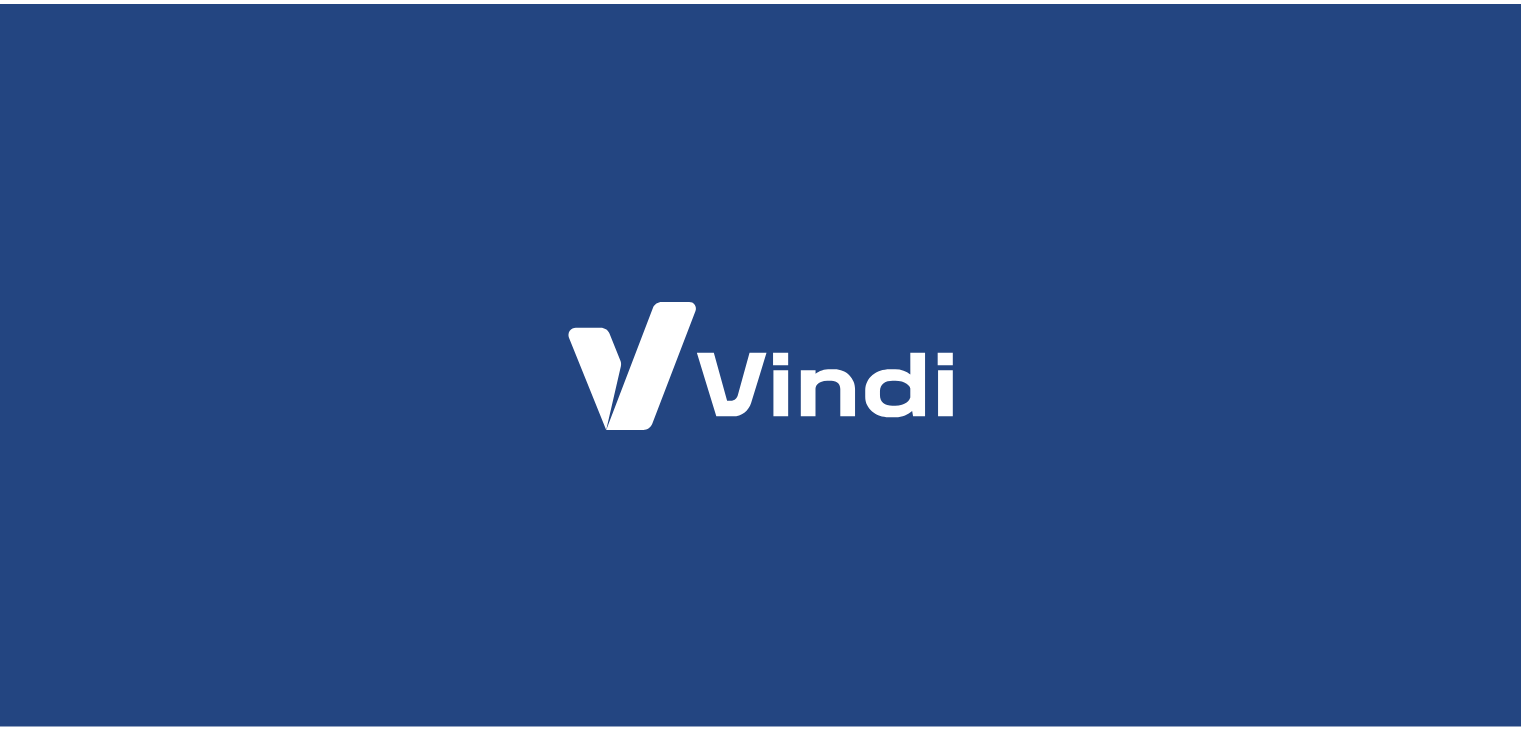 scroll, scrollTop: 0, scrollLeft: 0, axis: both 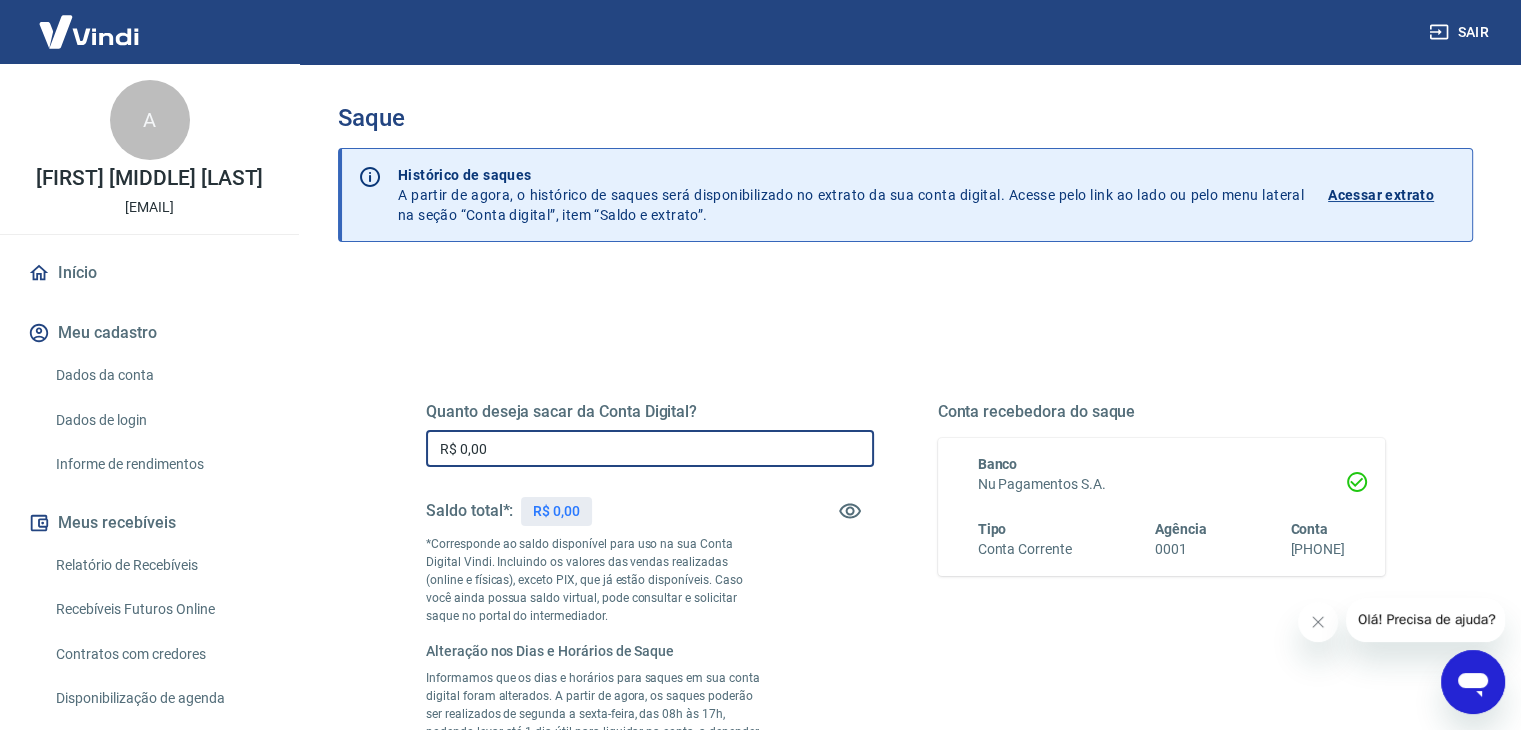 click on "R$ 0,00" at bounding box center (650, 448) 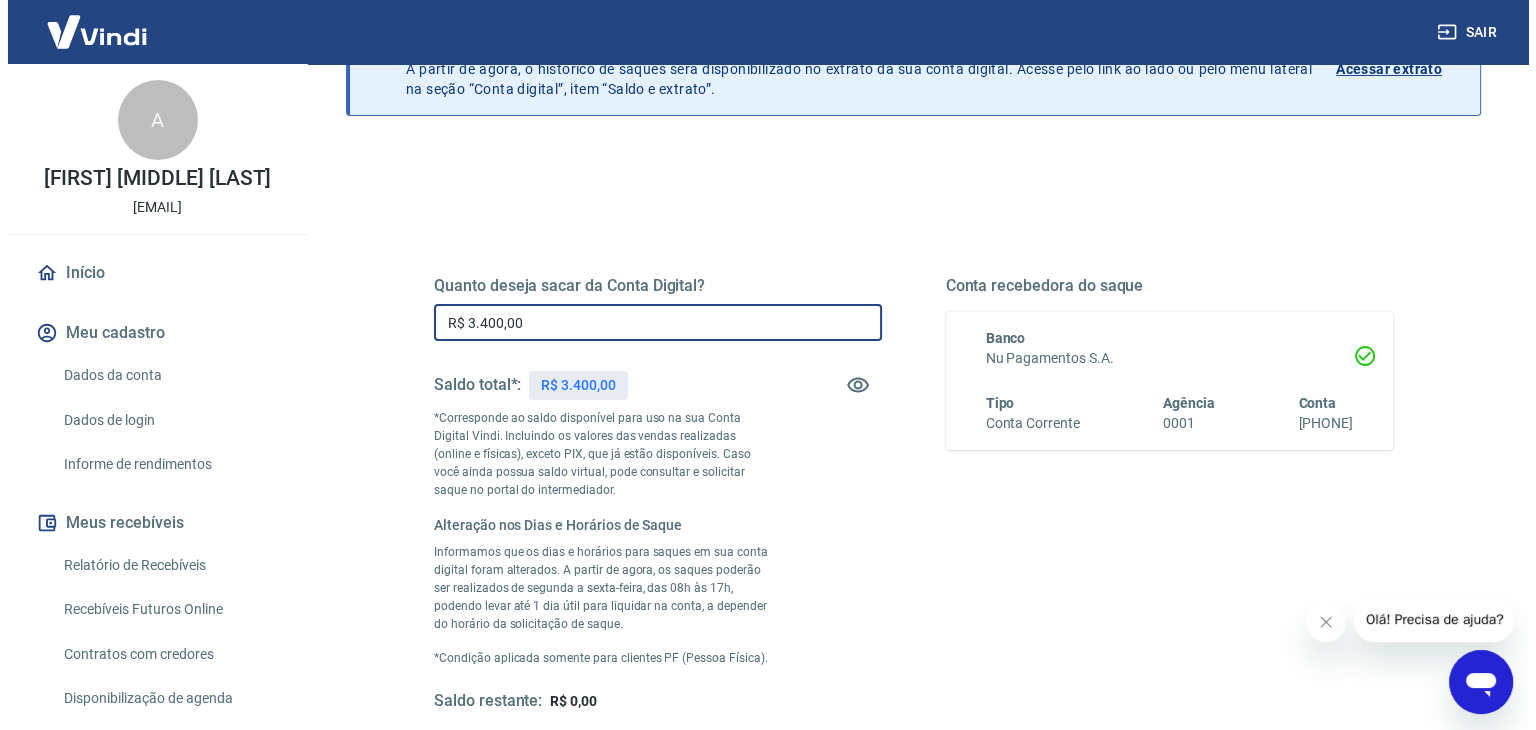 scroll, scrollTop: 200, scrollLeft: 0, axis: vertical 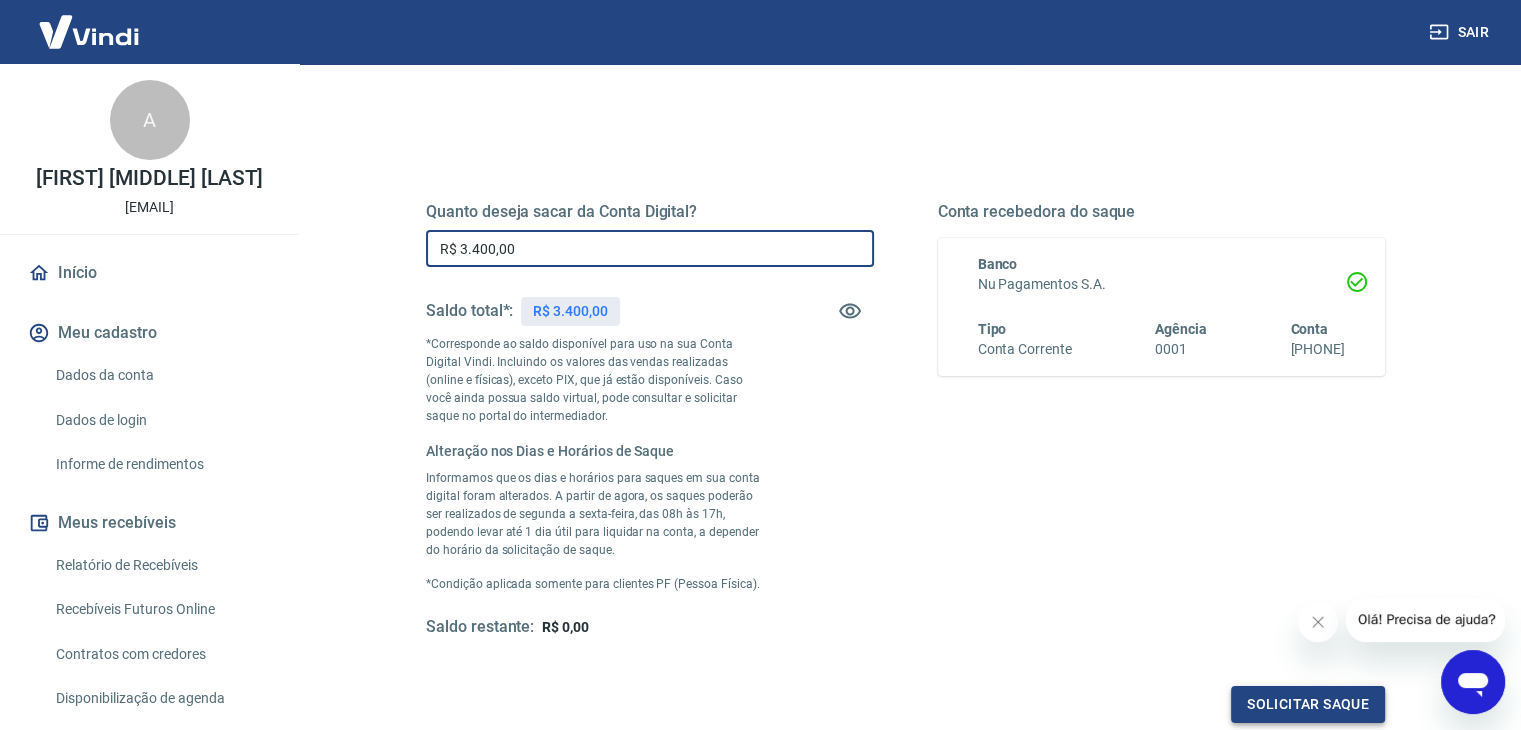 type on "R$ 3.400,00" 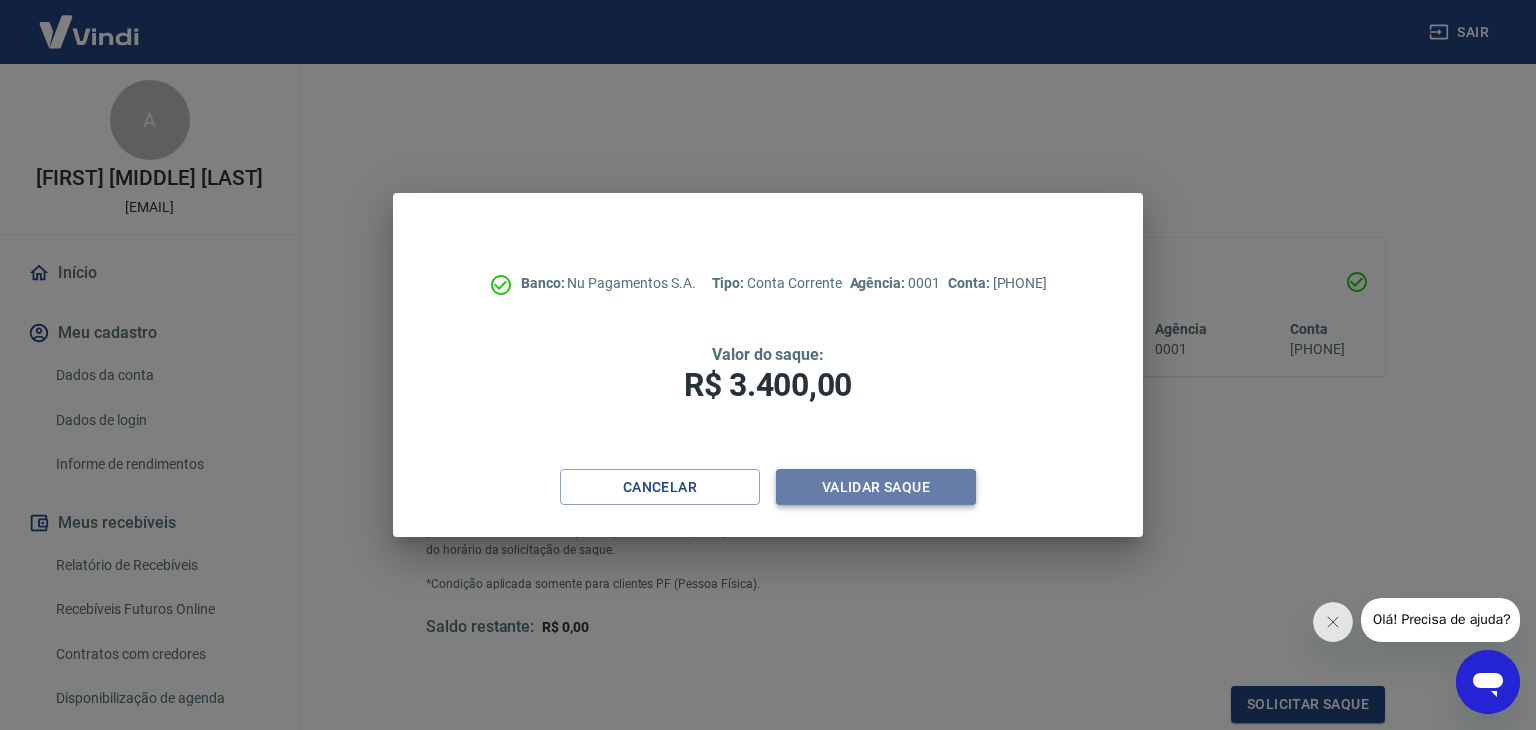click on "Validar saque" at bounding box center [876, 487] 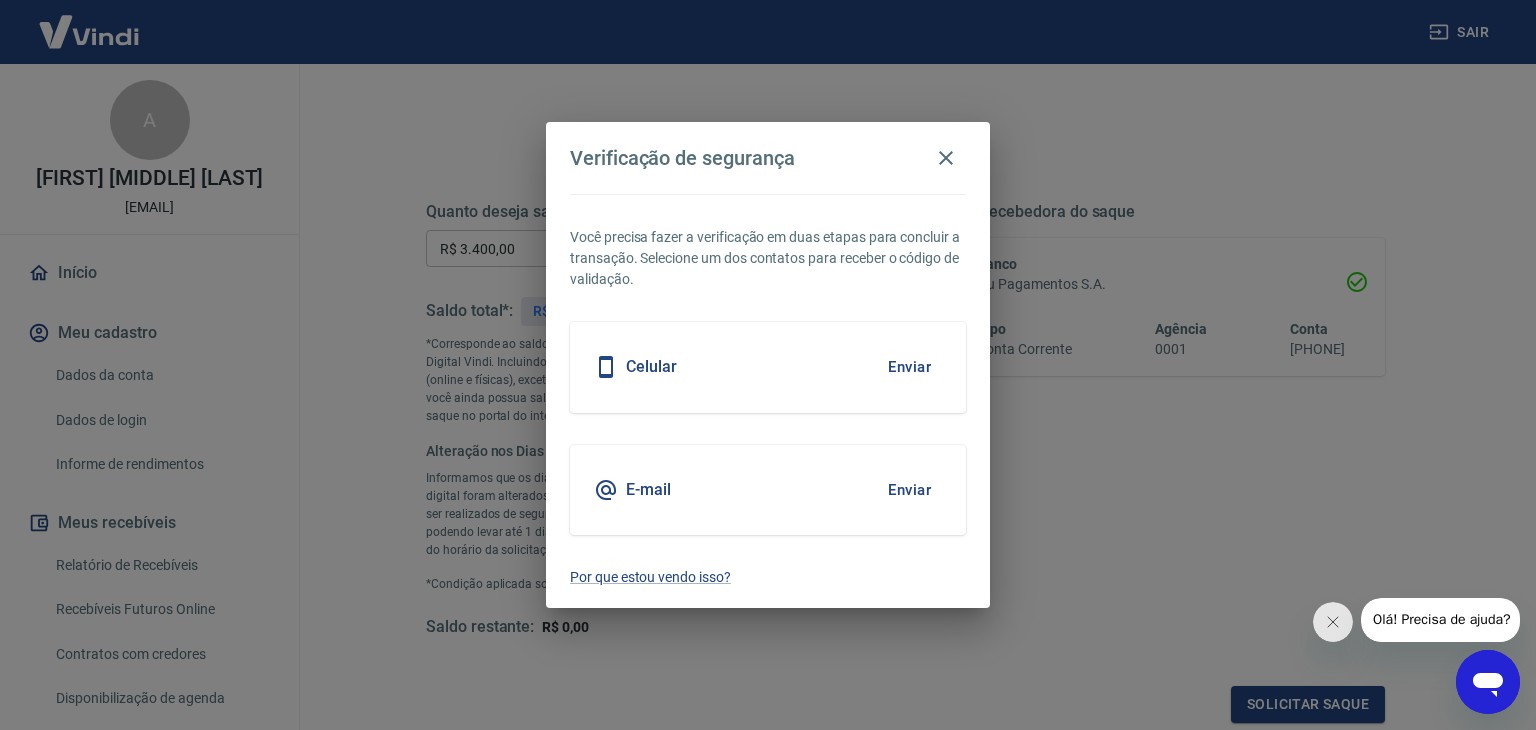 click on "Enviar" at bounding box center [909, 490] 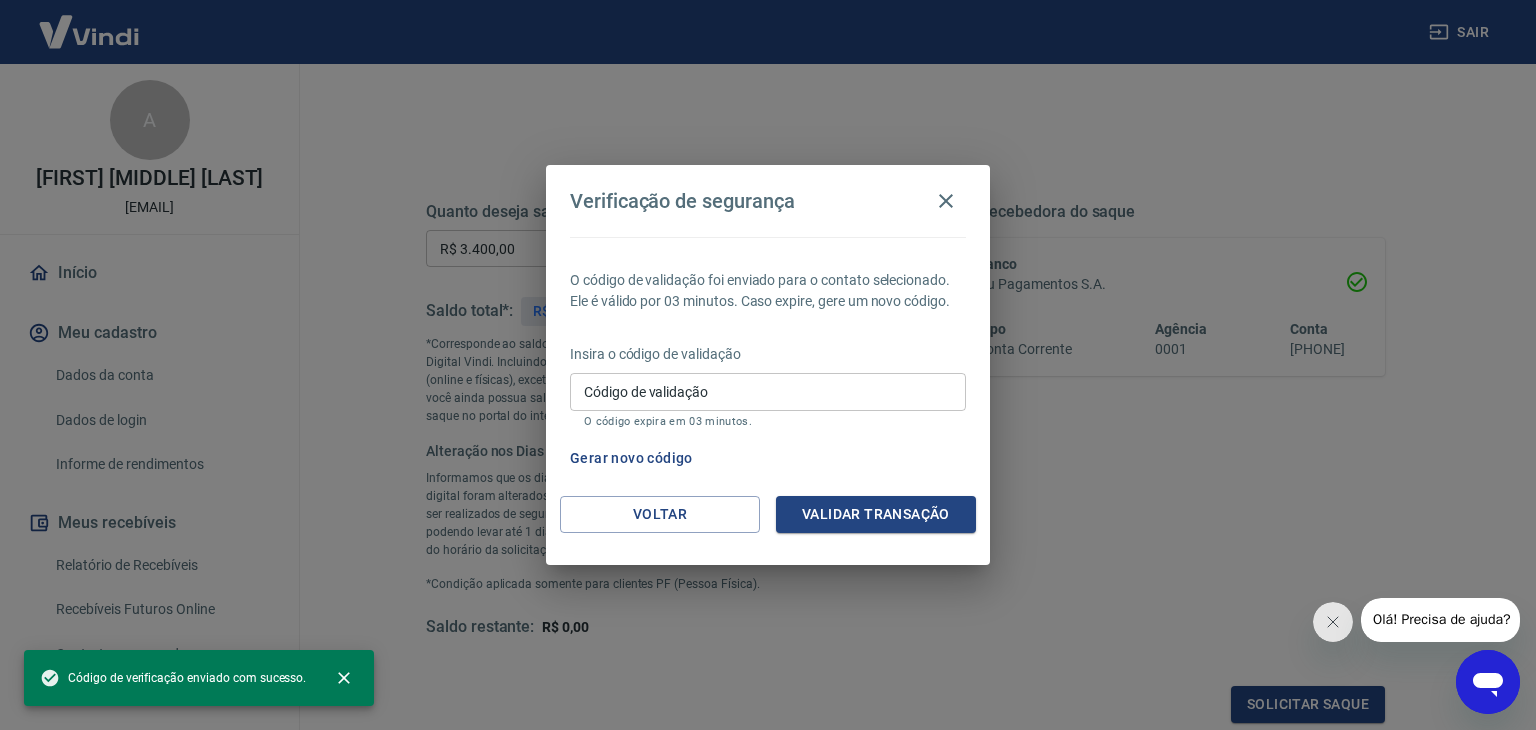 click on "O código de validação foi enviado para o contato selecionado. Ele é válido por 03 minutos. Caso expire, gere um novo código. Insira o código de validação Código de validação Código de validação O código expira em 03 minutos. Gerar novo código" at bounding box center (768, 366) 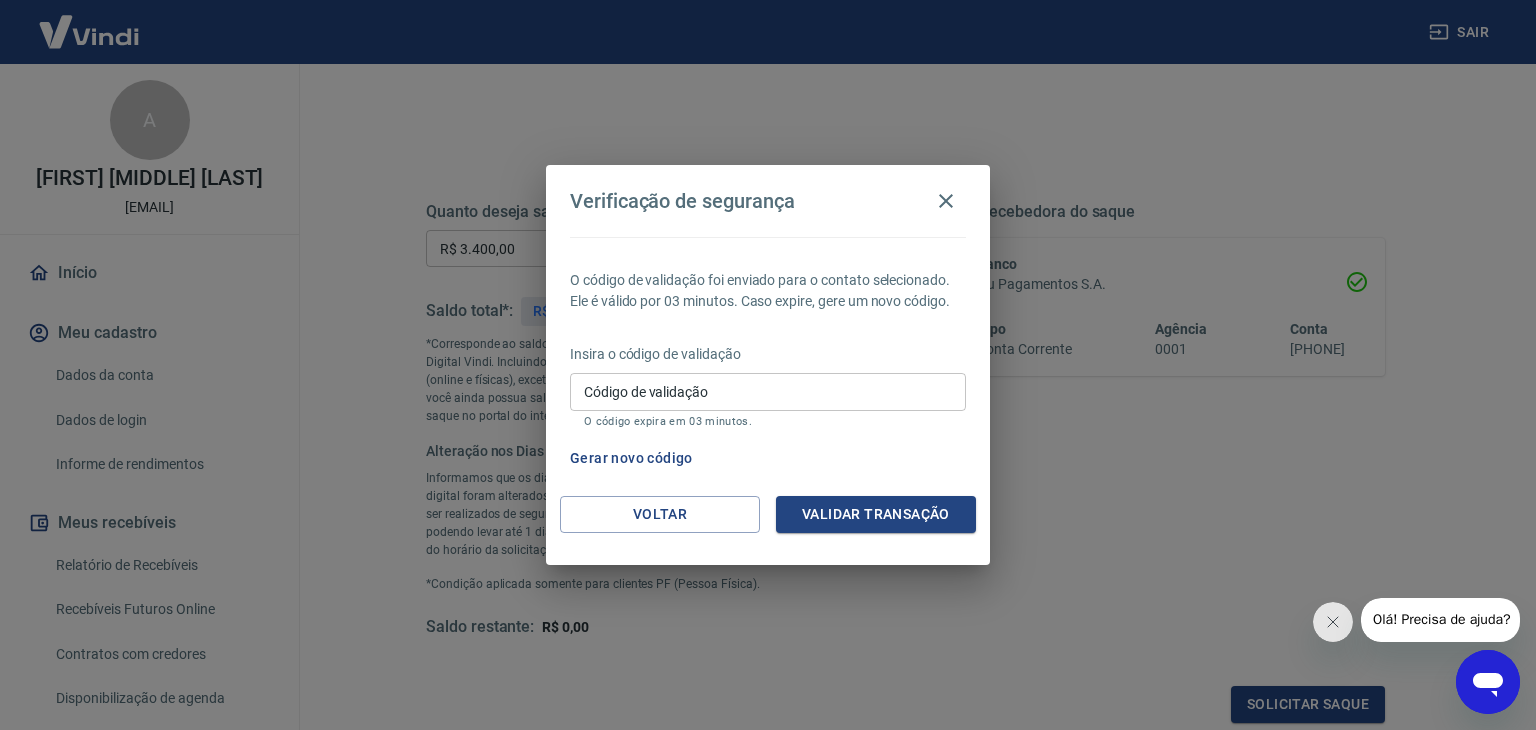 click on "Código de validação" at bounding box center (768, 391) 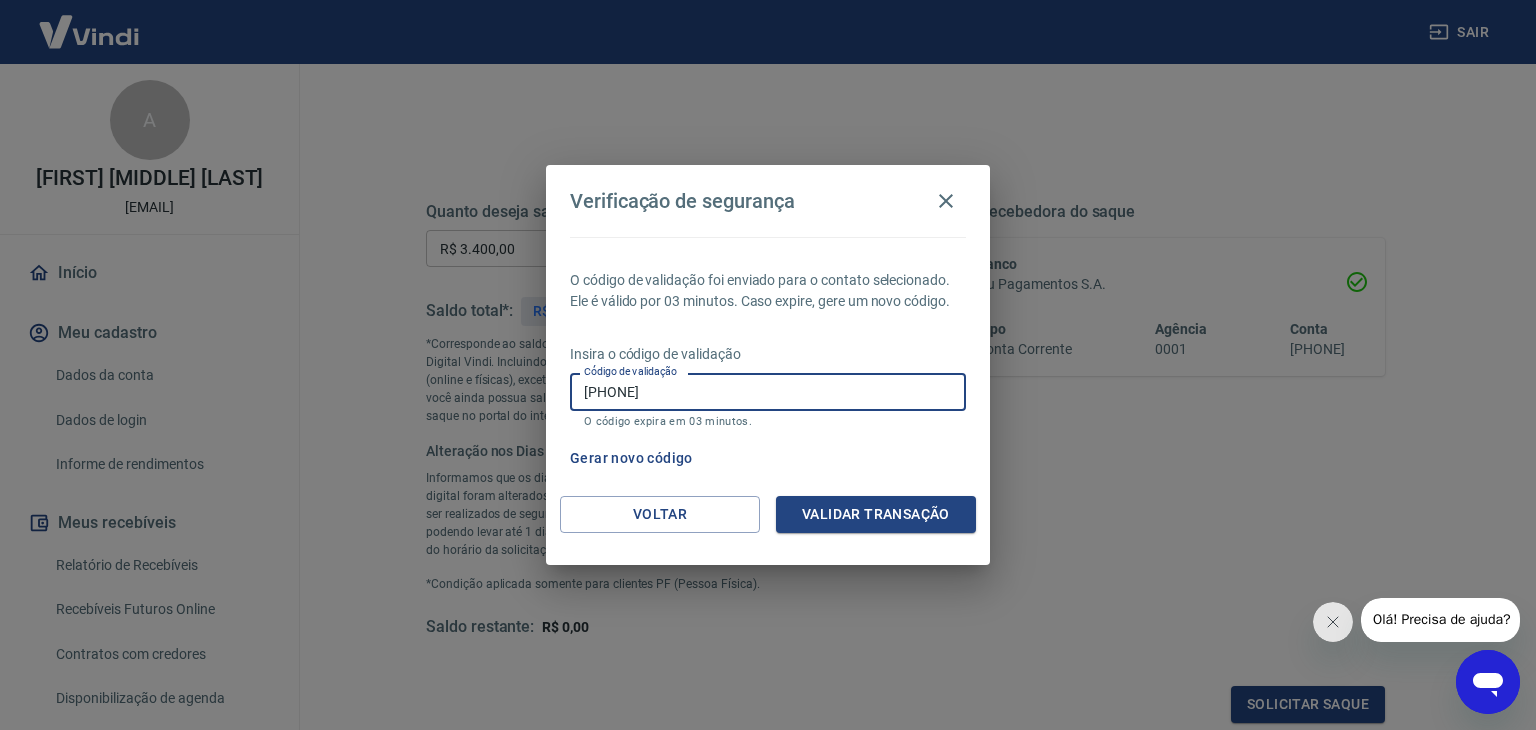 type on "[PHONE]" 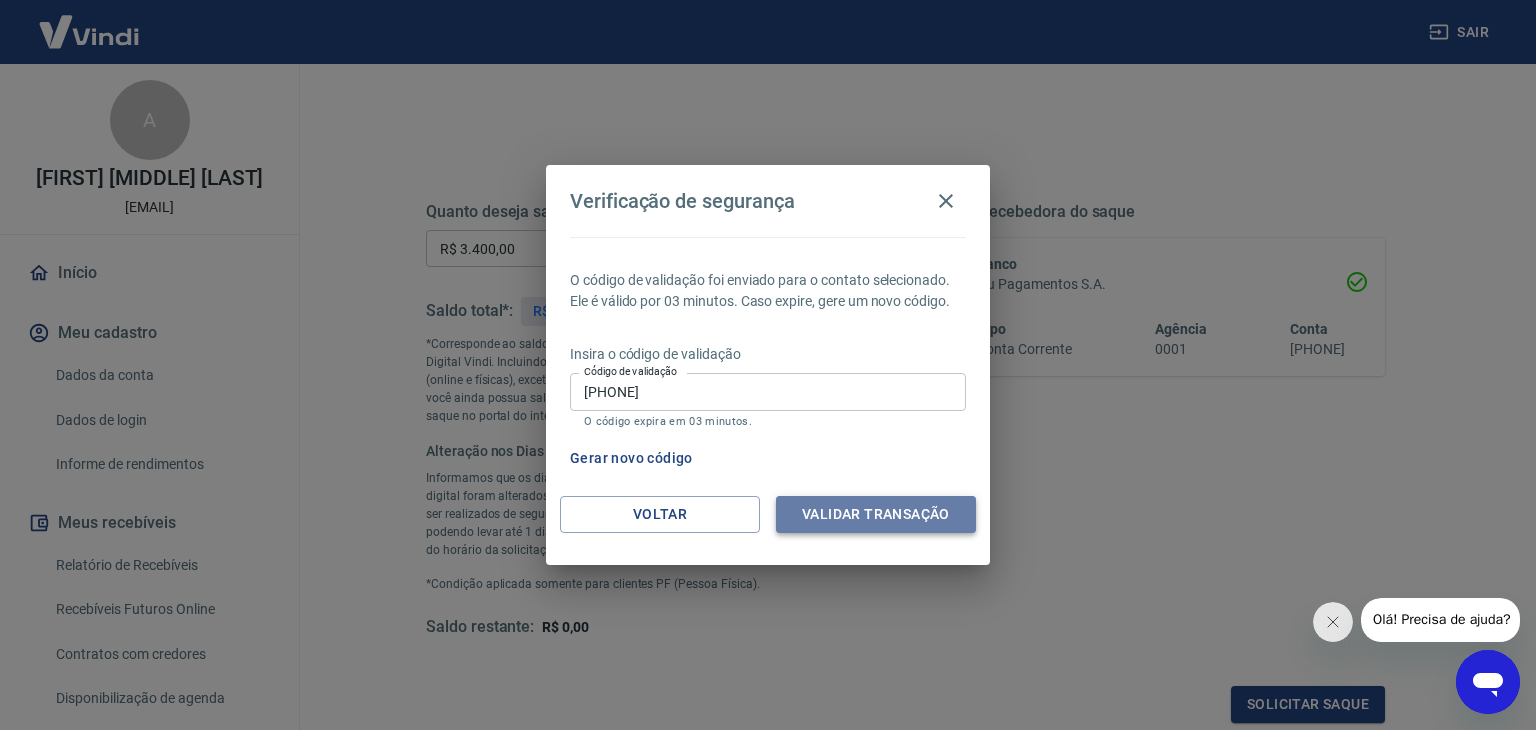 click on "Validar transação" at bounding box center (876, 514) 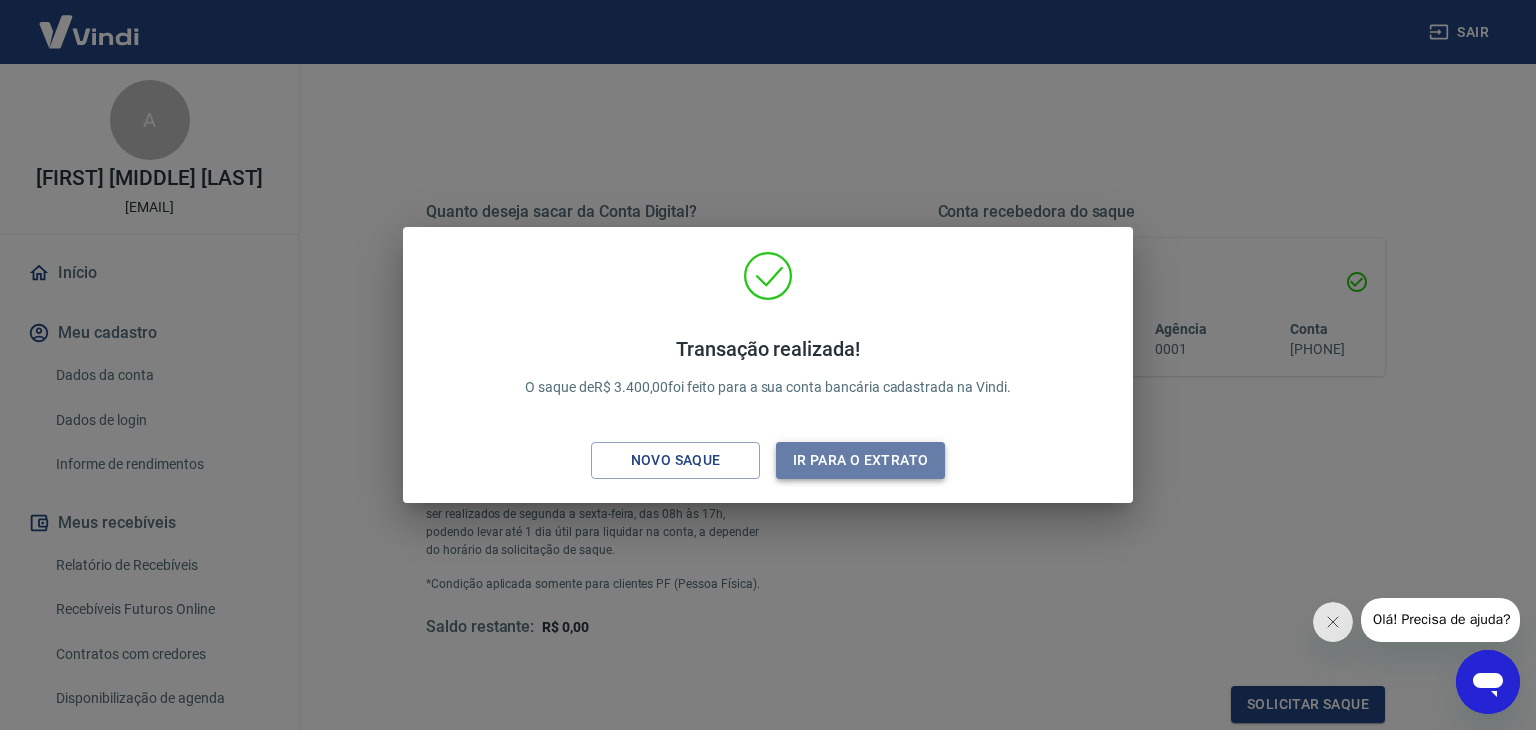 click on "Ir para o extrato" at bounding box center [860, 460] 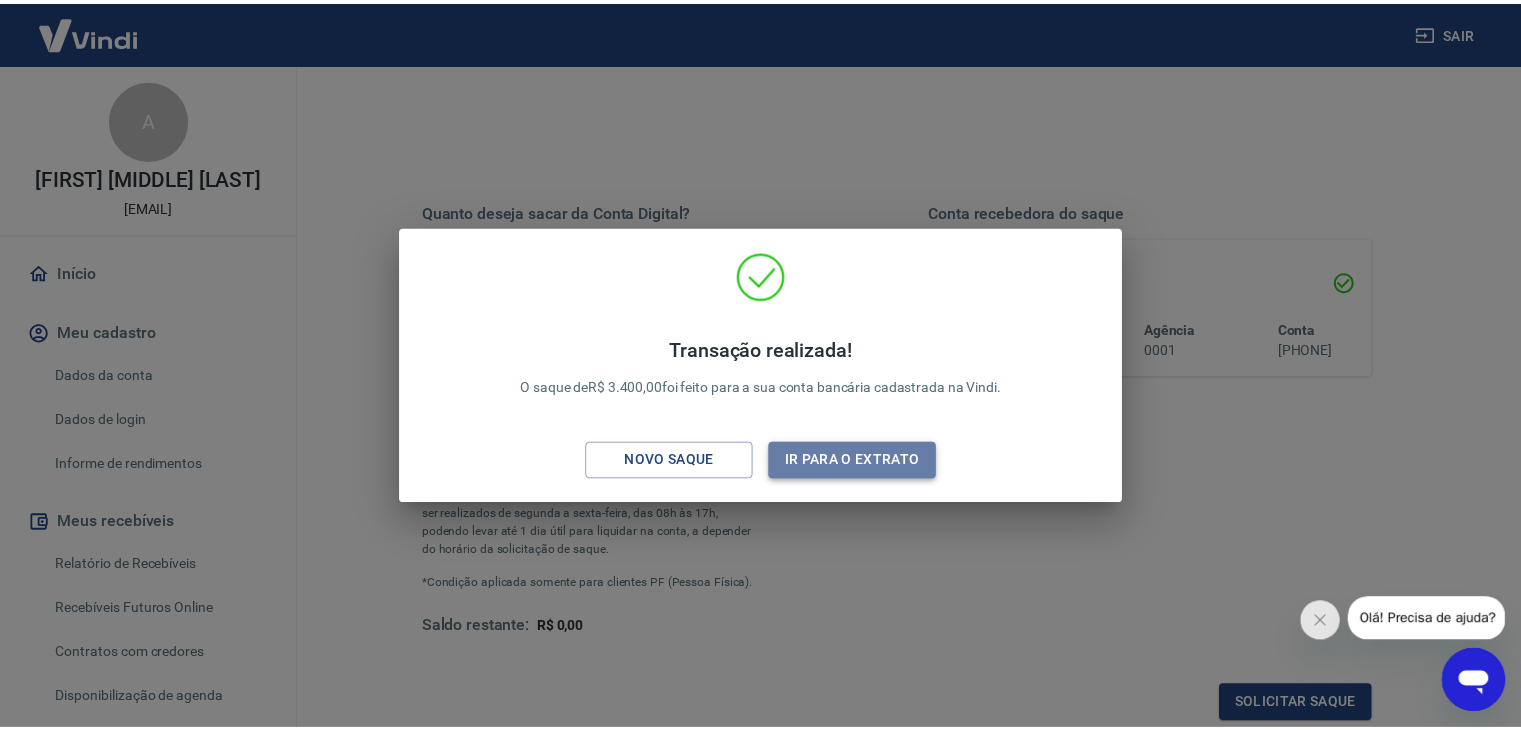 scroll, scrollTop: 0, scrollLeft: 0, axis: both 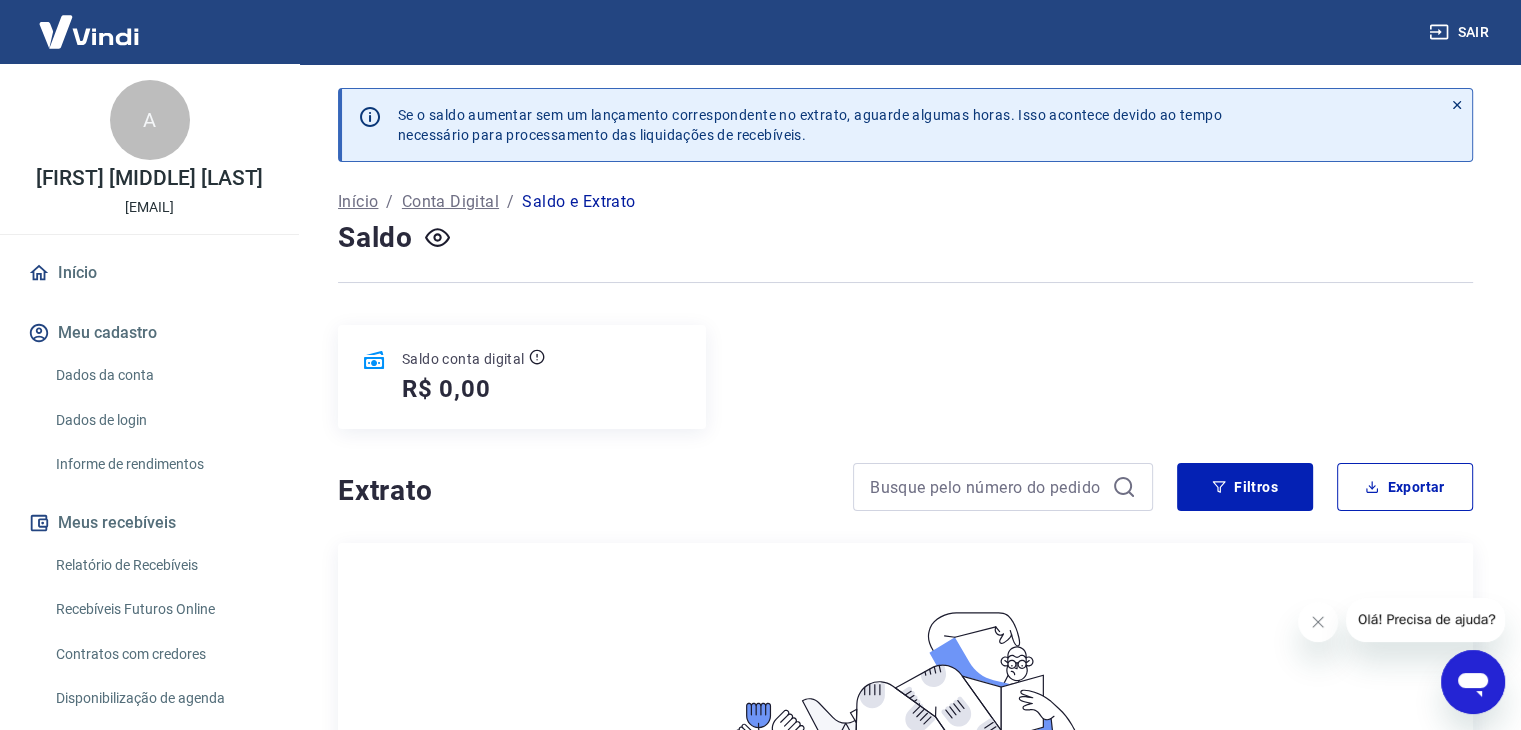 click on "Início" at bounding box center [149, 273] 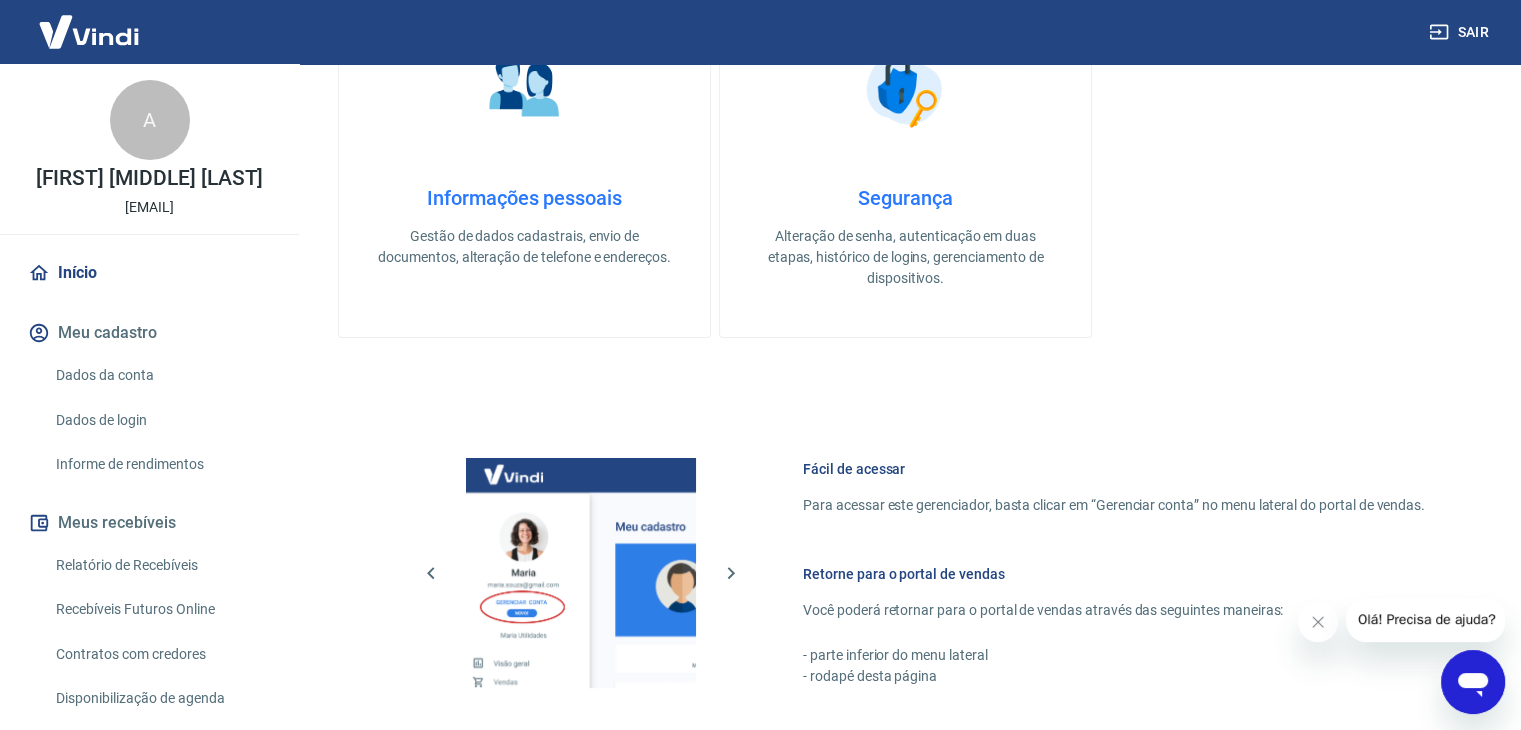 scroll, scrollTop: 848, scrollLeft: 0, axis: vertical 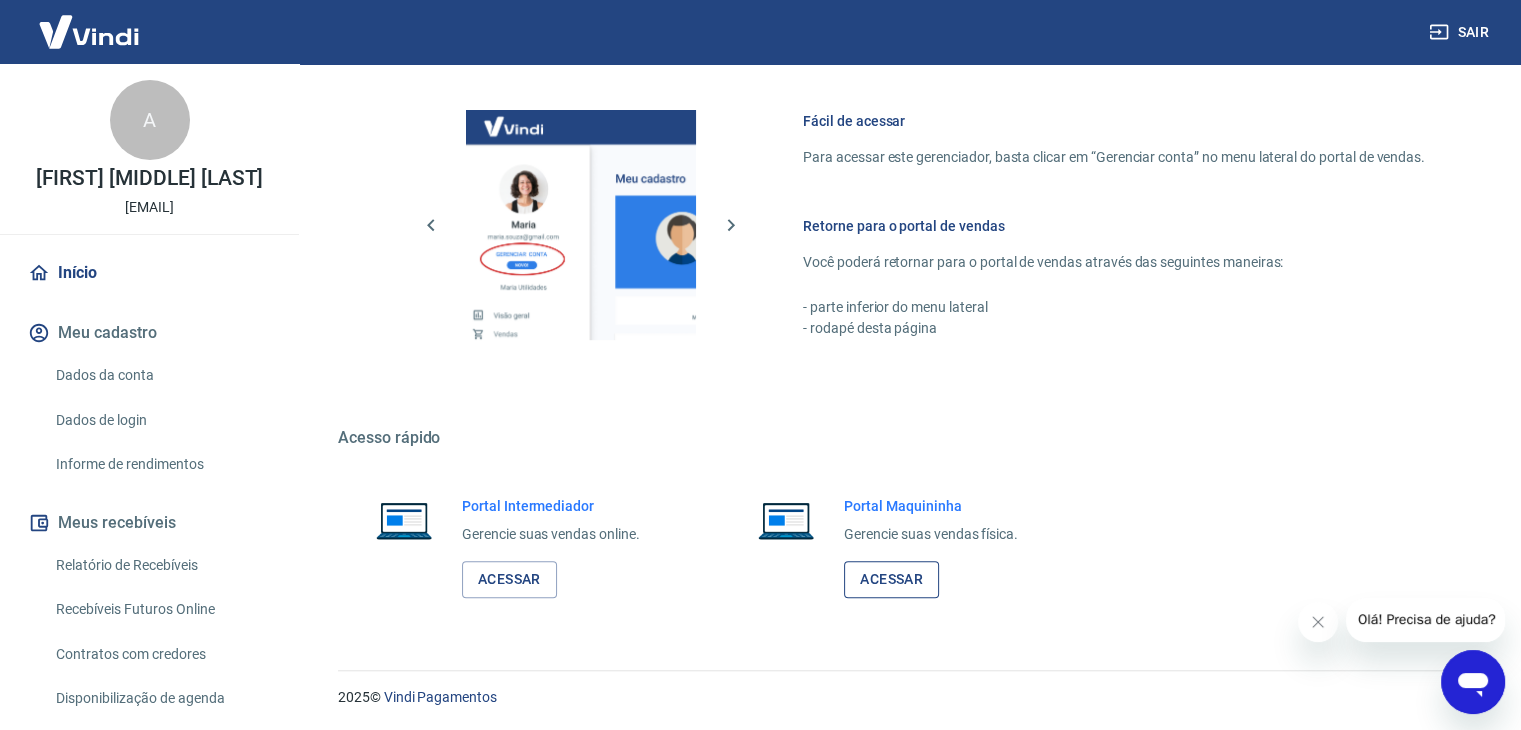 click on "Acessar" at bounding box center [891, 579] 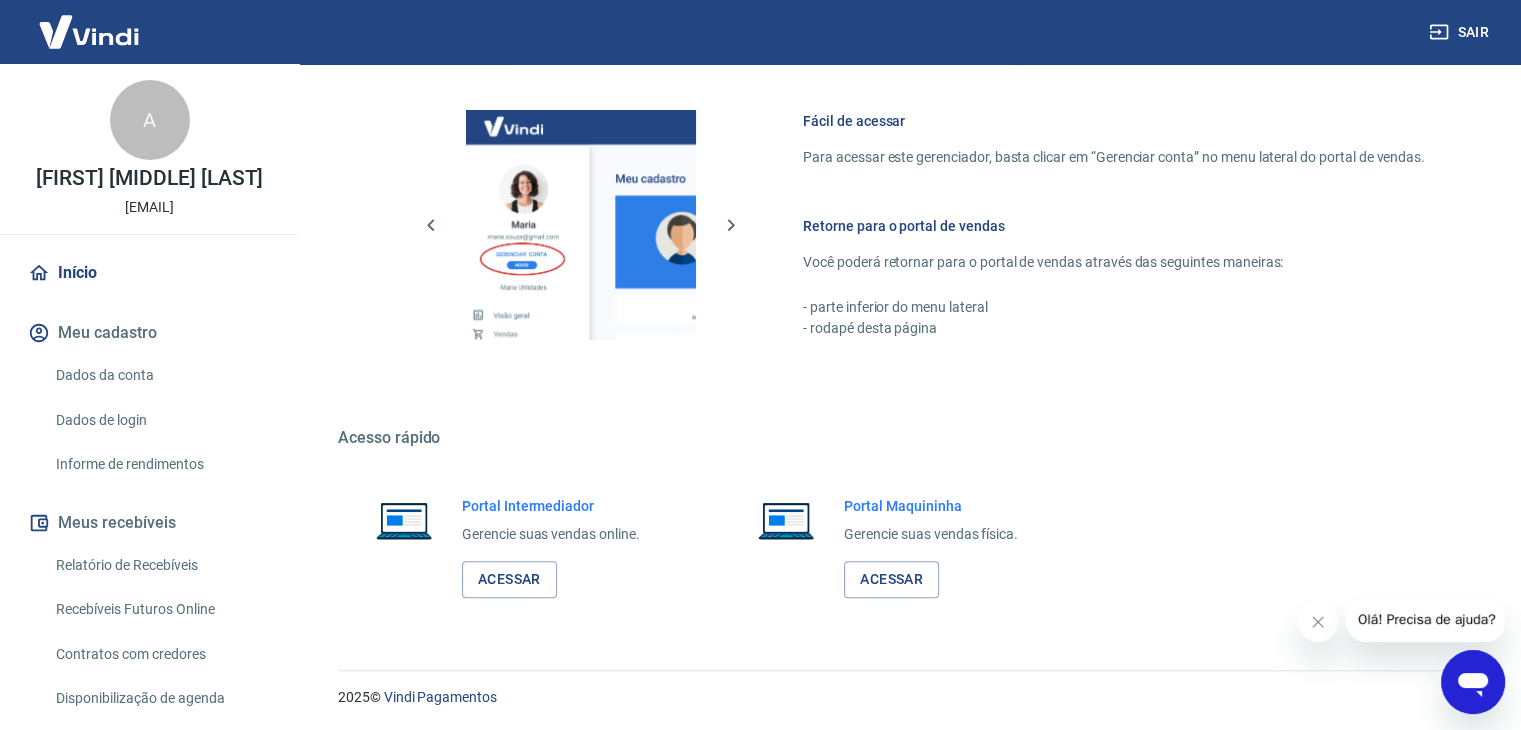 click on "Sair" at bounding box center (1461, 32) 